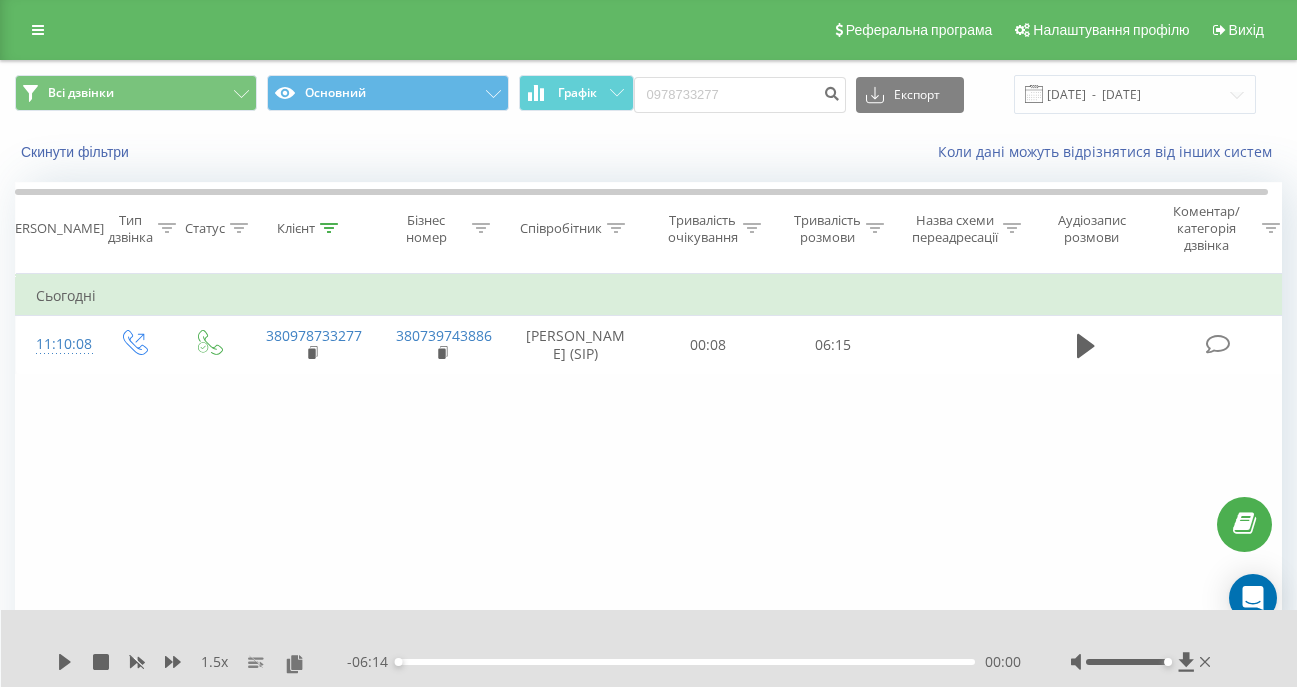 scroll, scrollTop: 0, scrollLeft: 0, axis: both 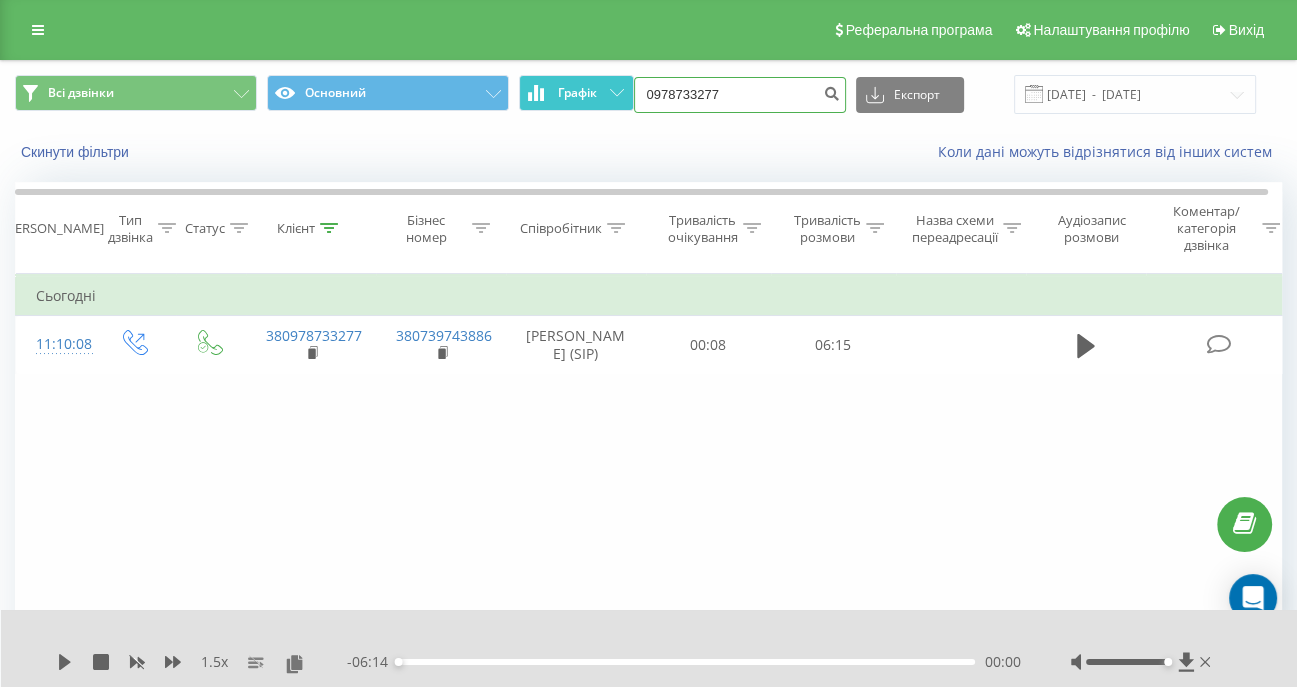 drag, startPoint x: 700, startPoint y: 107, endPoint x: 627, endPoint y: 102, distance: 73.171036 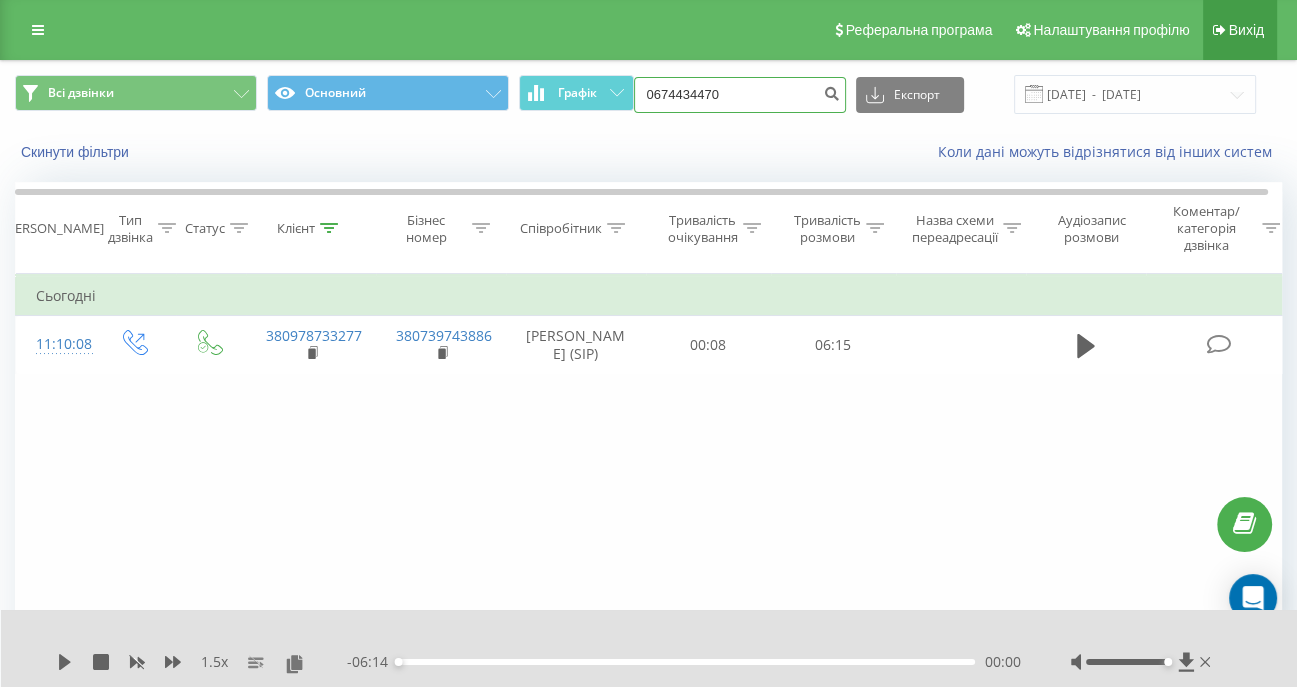 type on "0674434470" 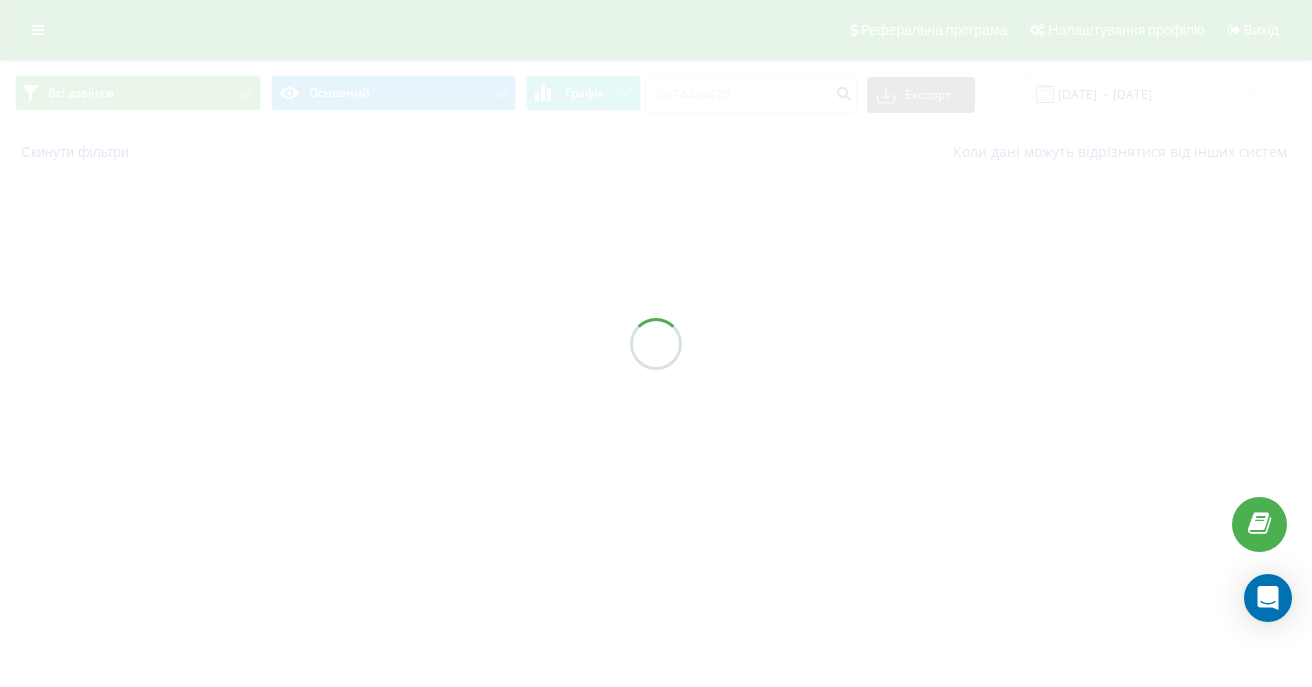 scroll, scrollTop: 0, scrollLeft: 0, axis: both 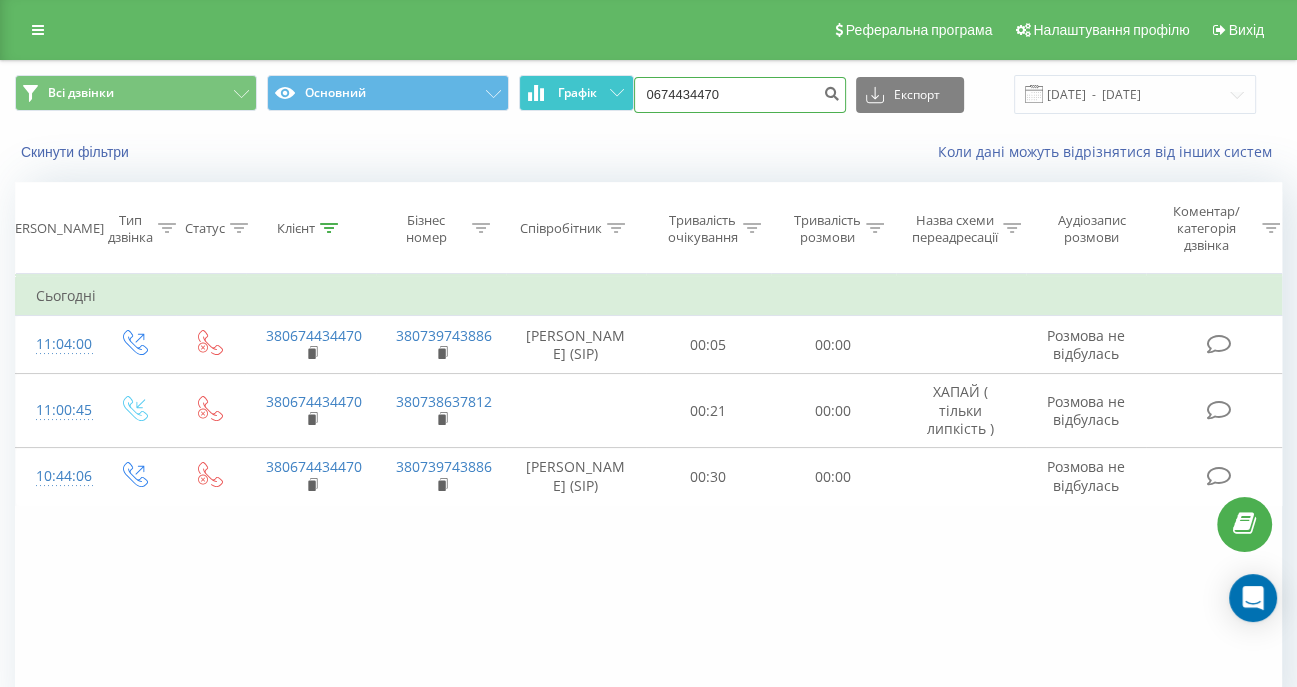 drag, startPoint x: 796, startPoint y: 91, endPoint x: 574, endPoint y: 95, distance: 222.03603 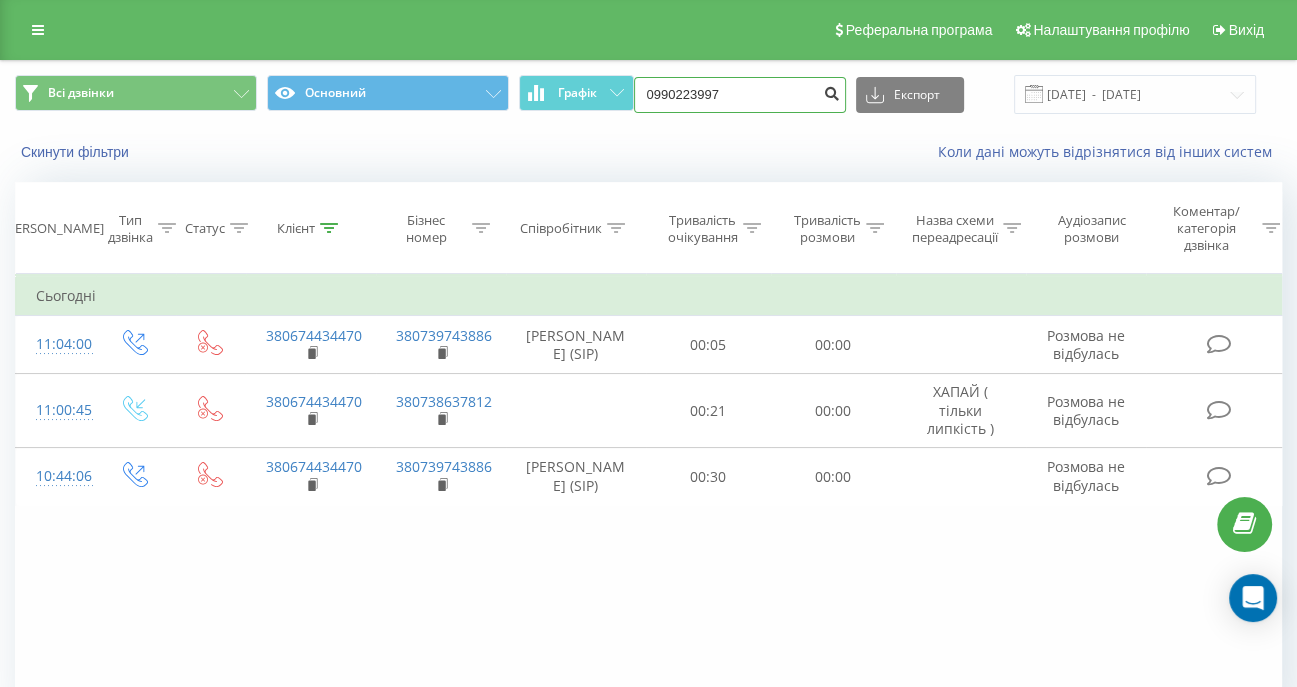 type on "0990223997" 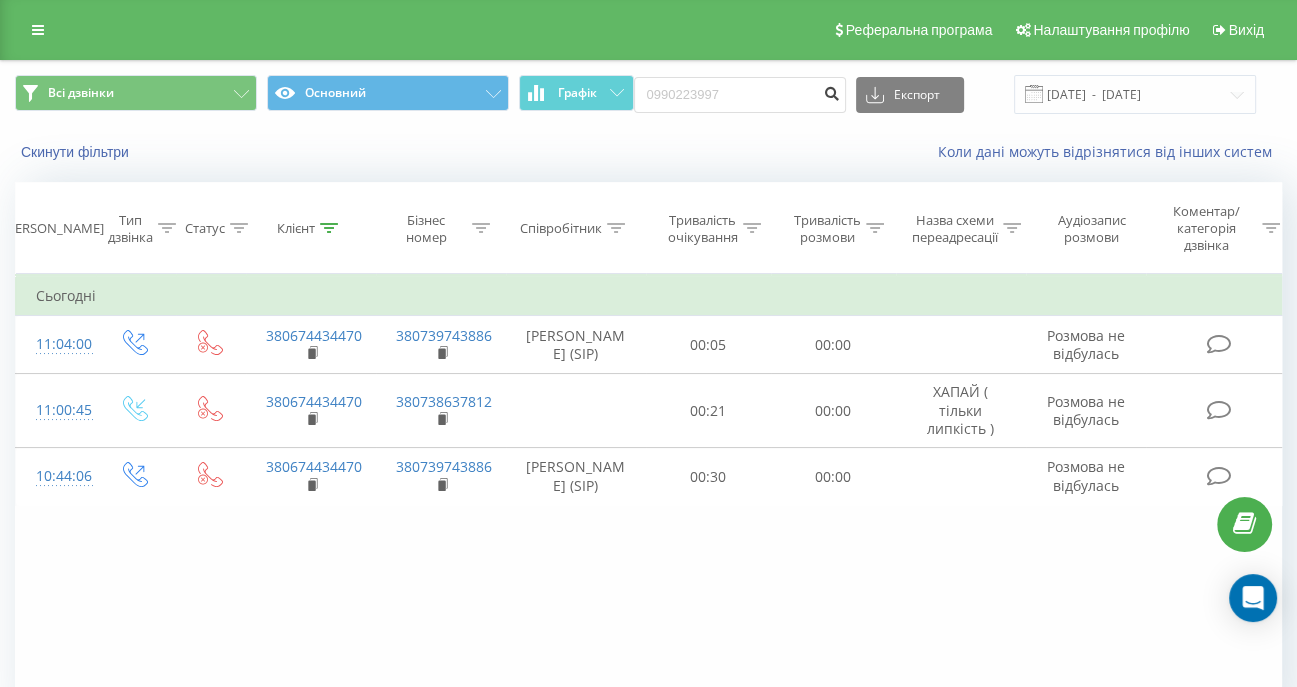 click at bounding box center (832, 91) 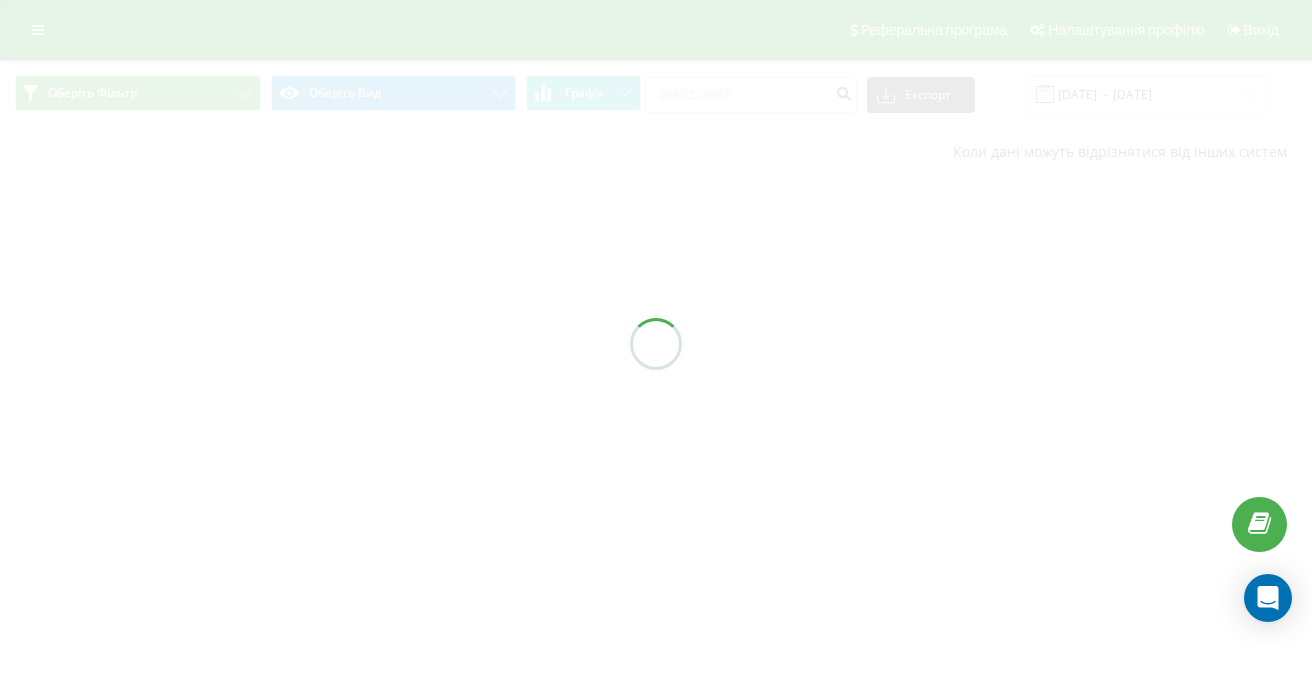 scroll, scrollTop: 0, scrollLeft: 0, axis: both 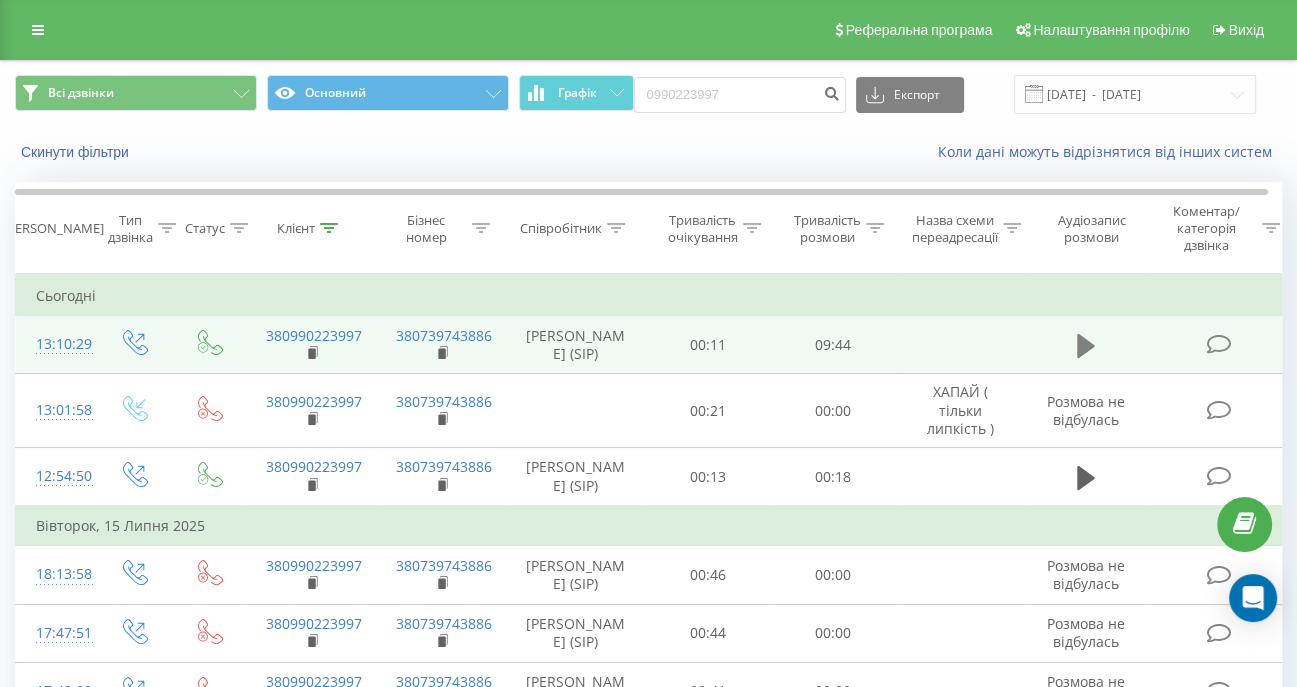 click 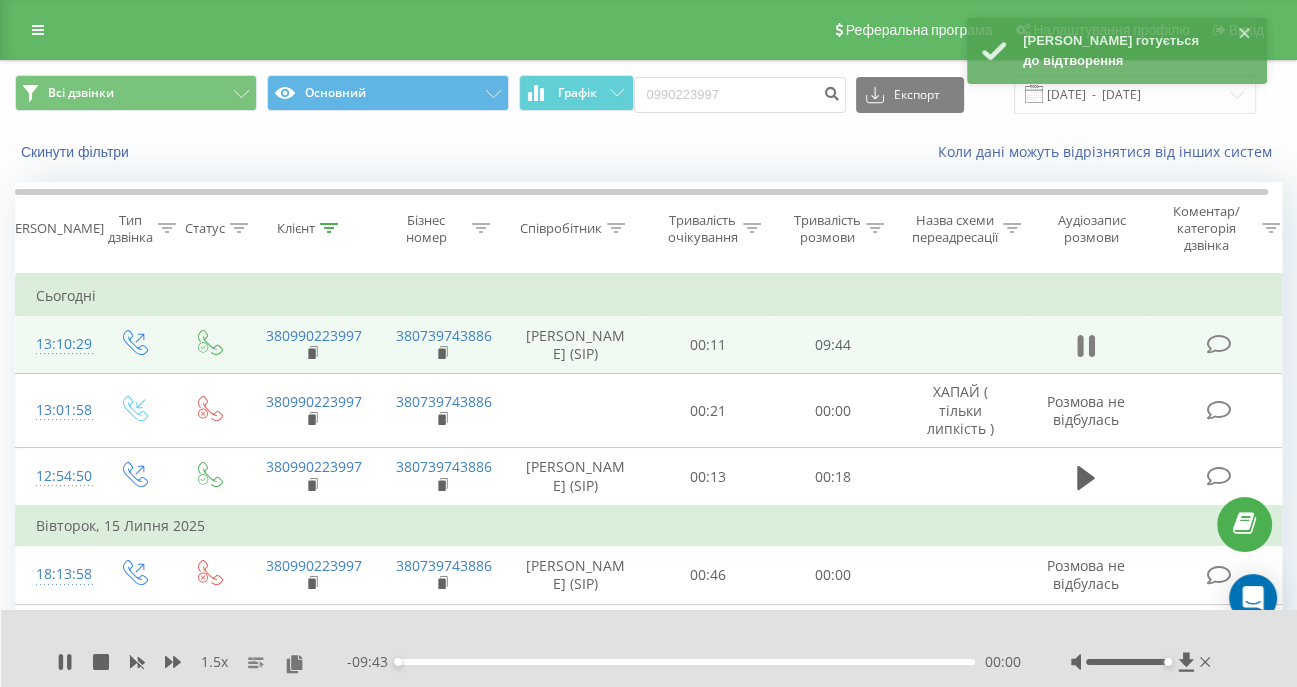 click 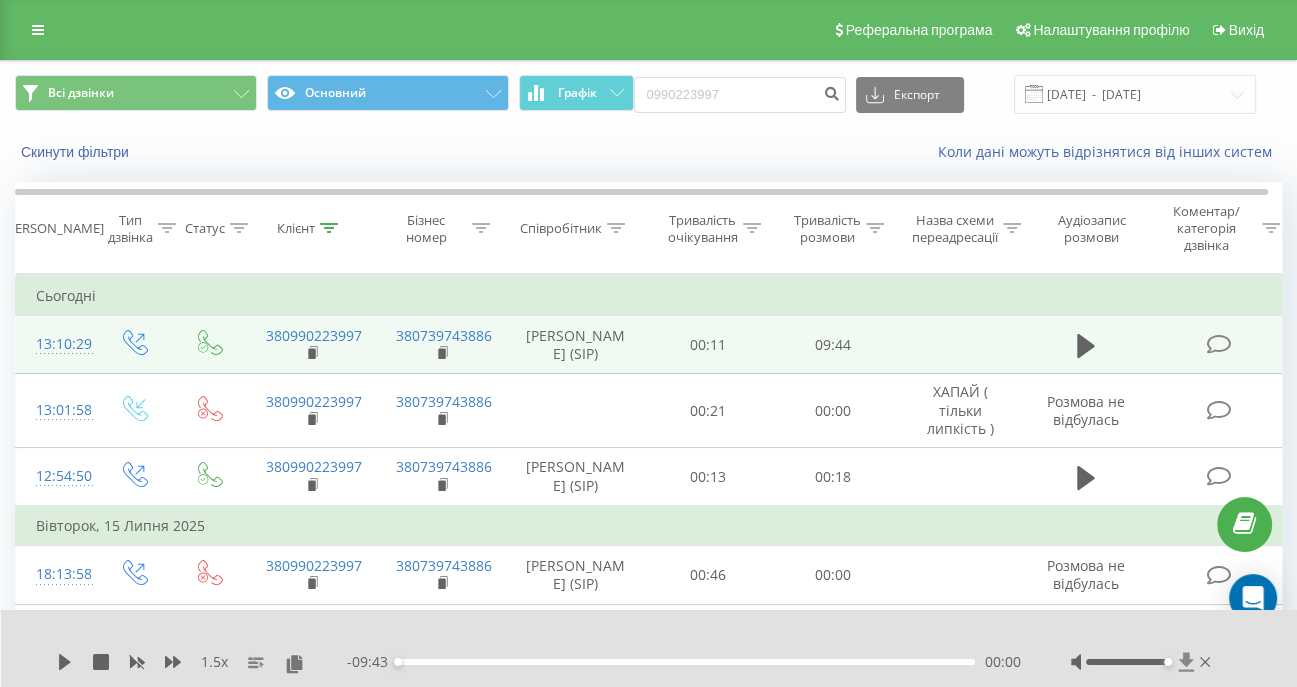 click 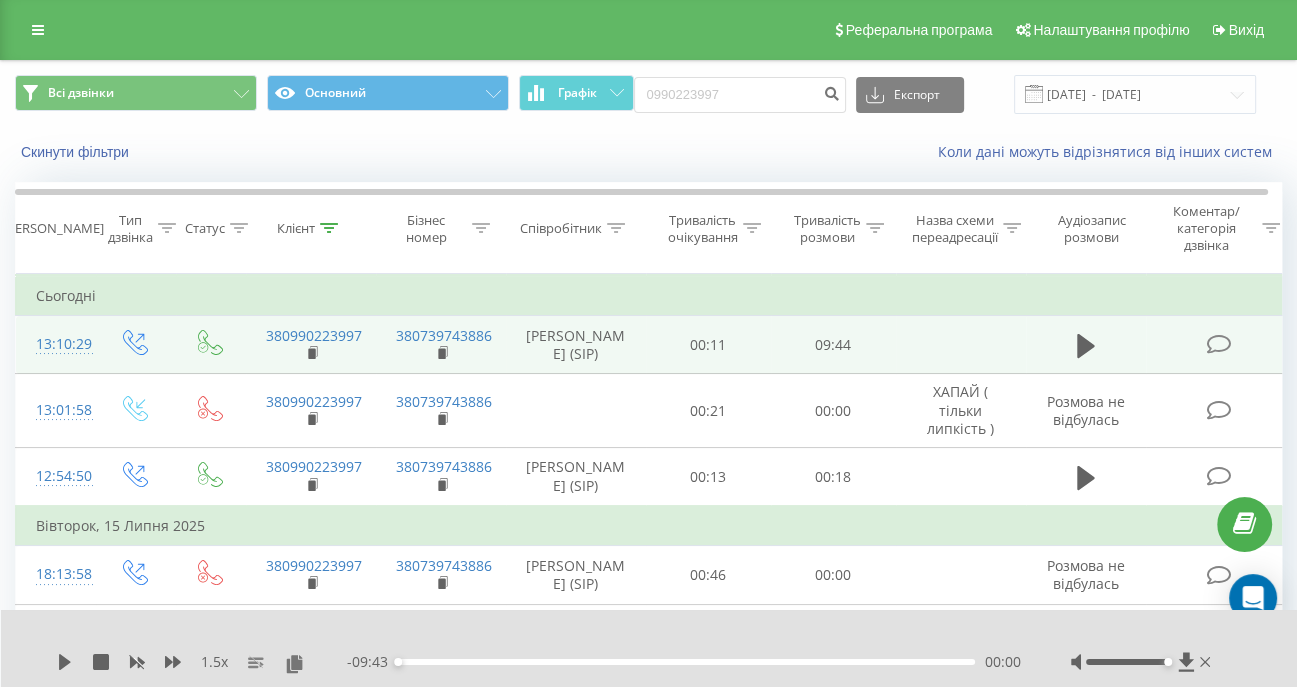click on "1.5 x  - 09:43 00:00   00:00" at bounding box center (649, 648) 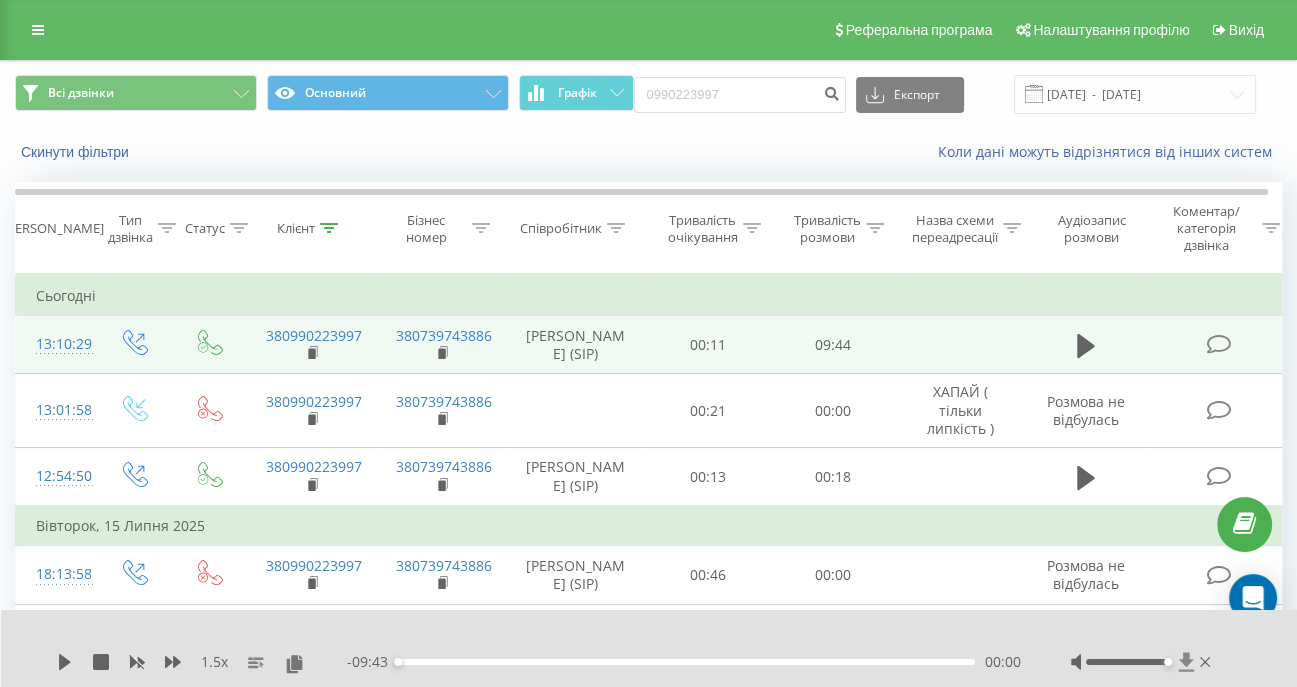 click 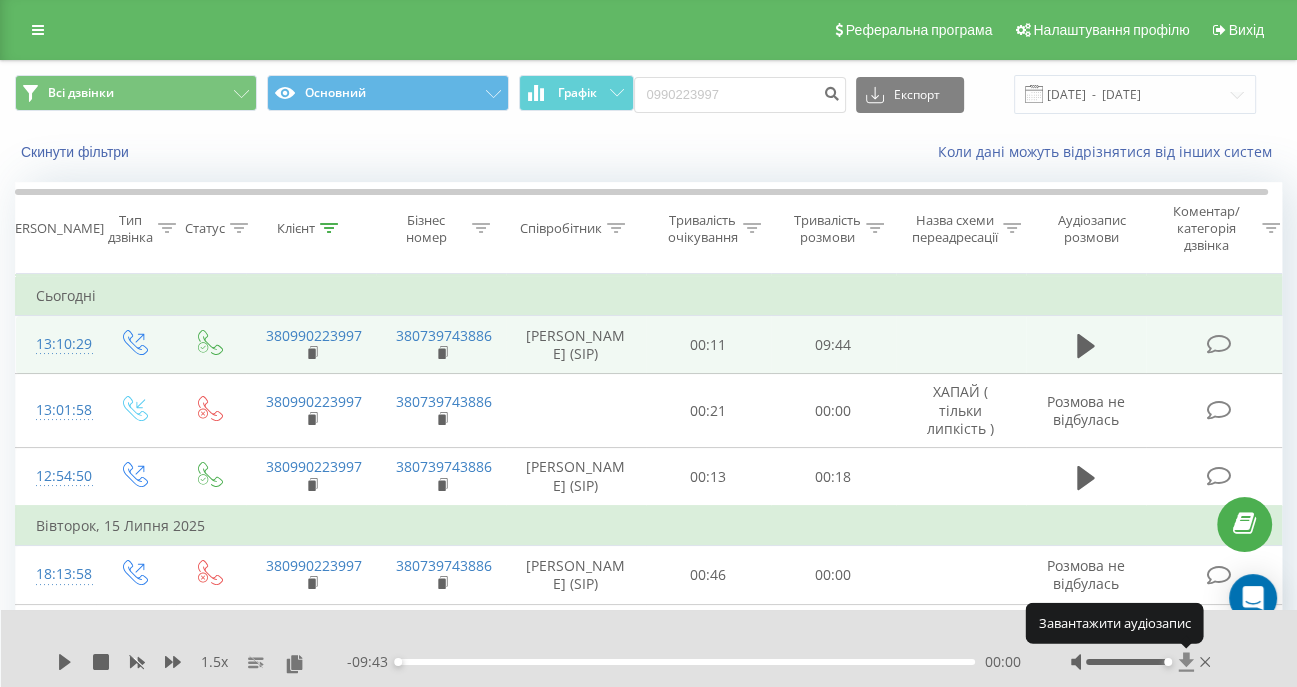 click 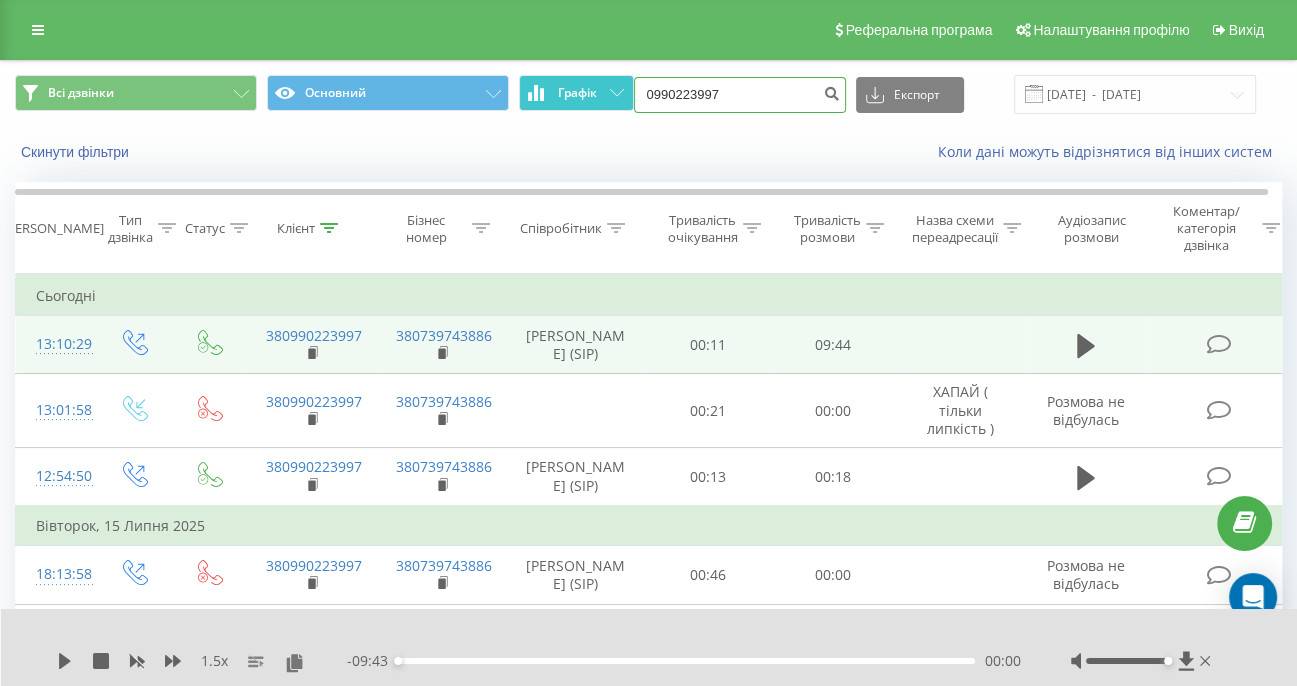 drag, startPoint x: 693, startPoint y: 95, endPoint x: 572, endPoint y: 94, distance: 121.004135 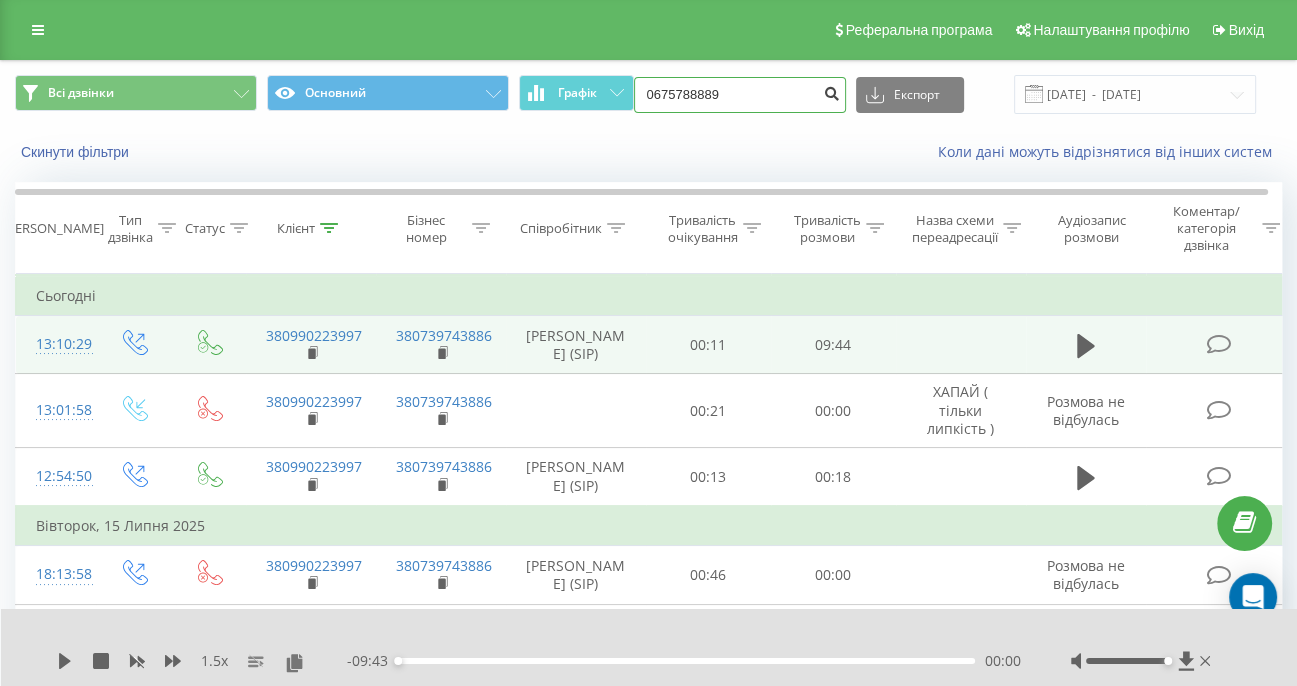 type on "0675788889" 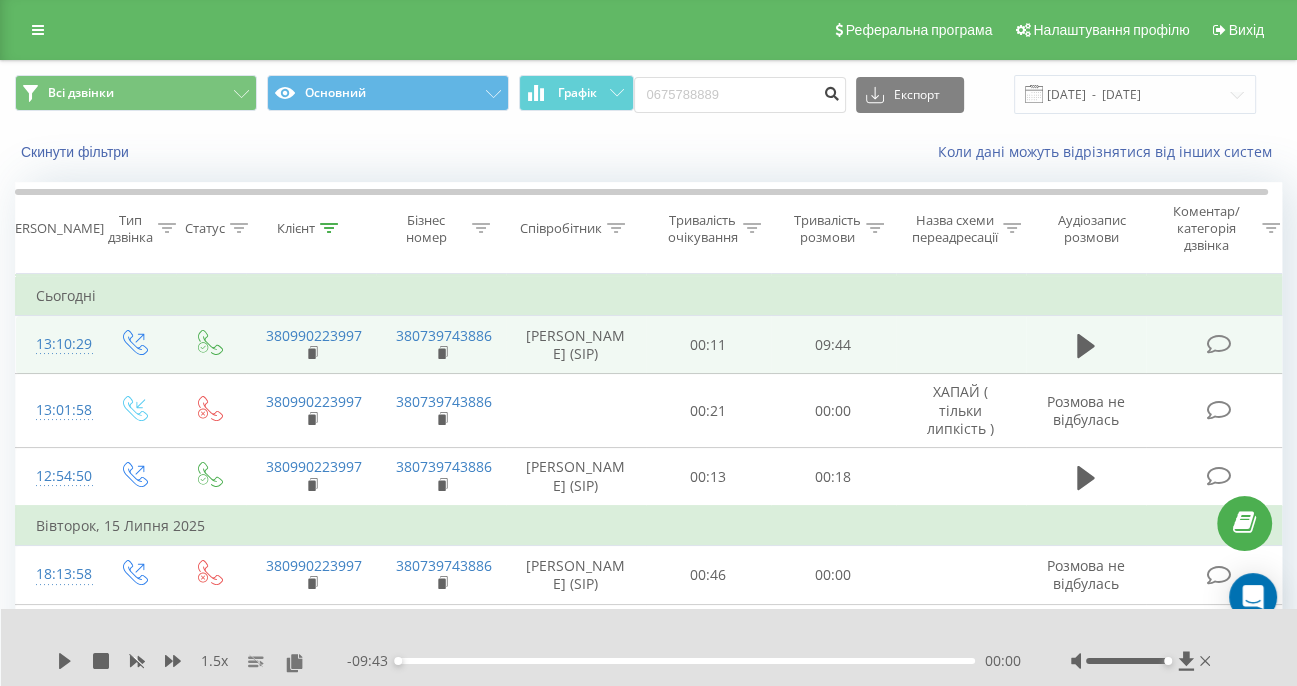 click at bounding box center (832, 91) 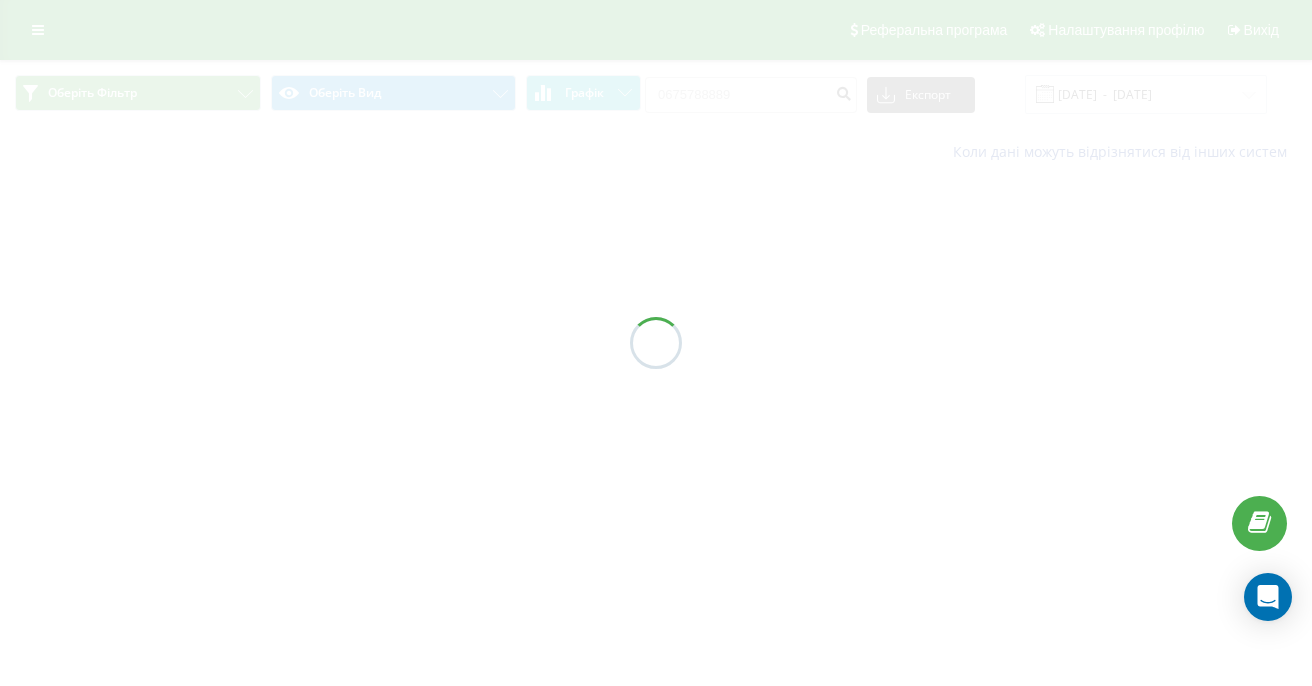 scroll, scrollTop: 0, scrollLeft: 0, axis: both 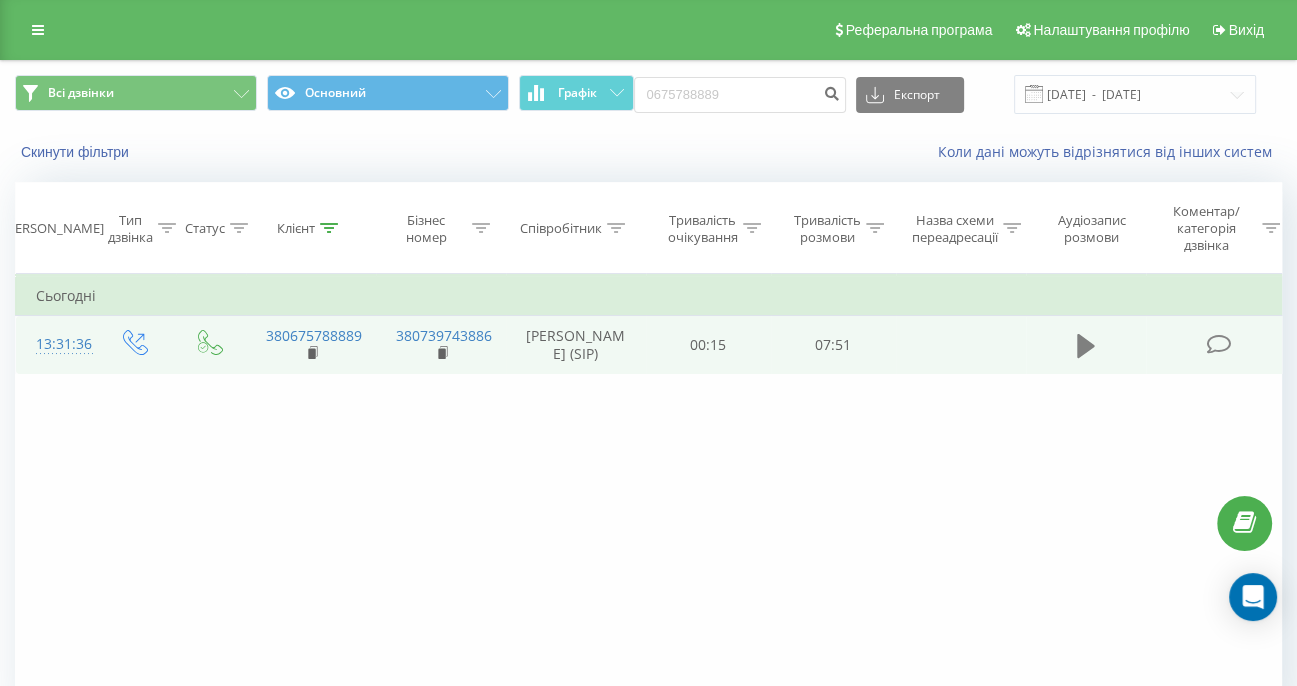 click 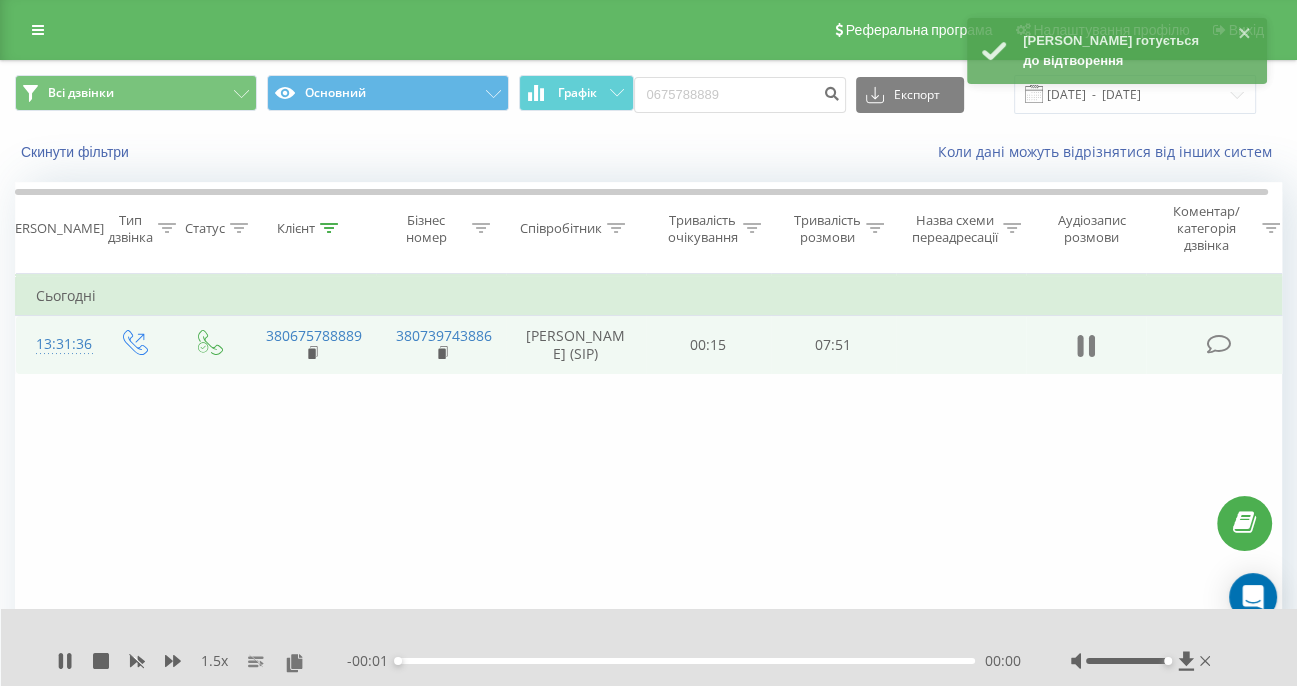 click 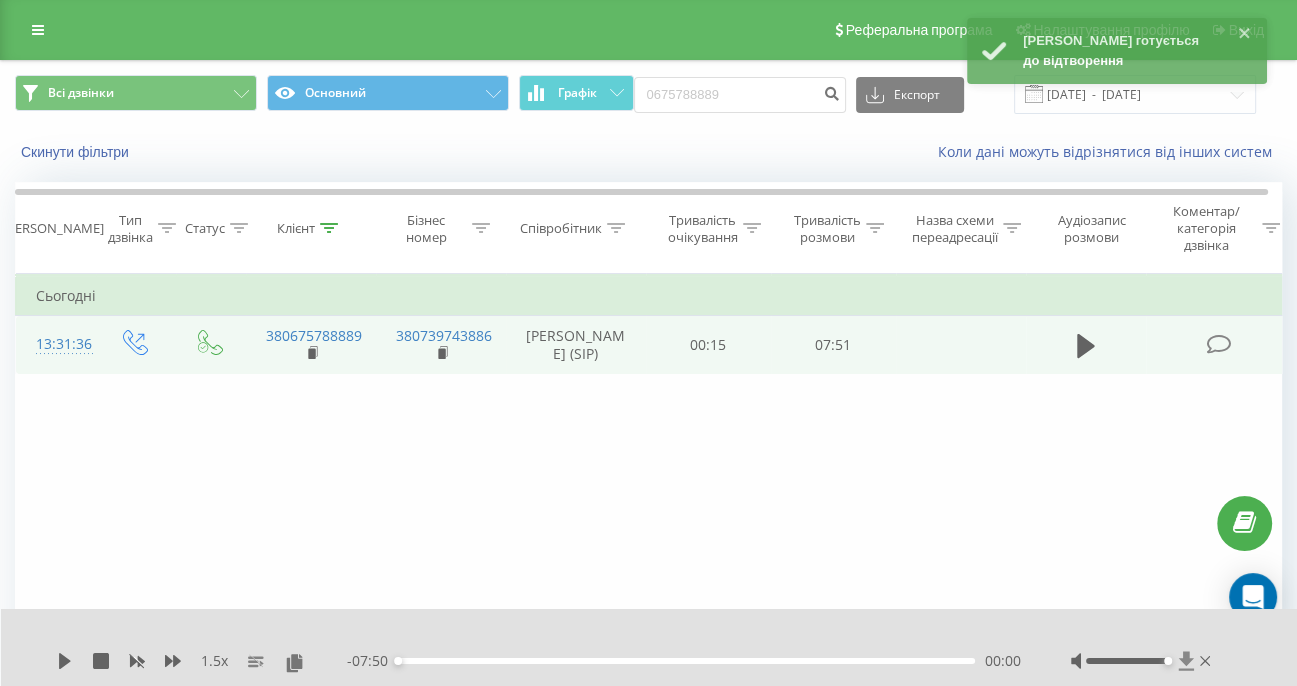 click 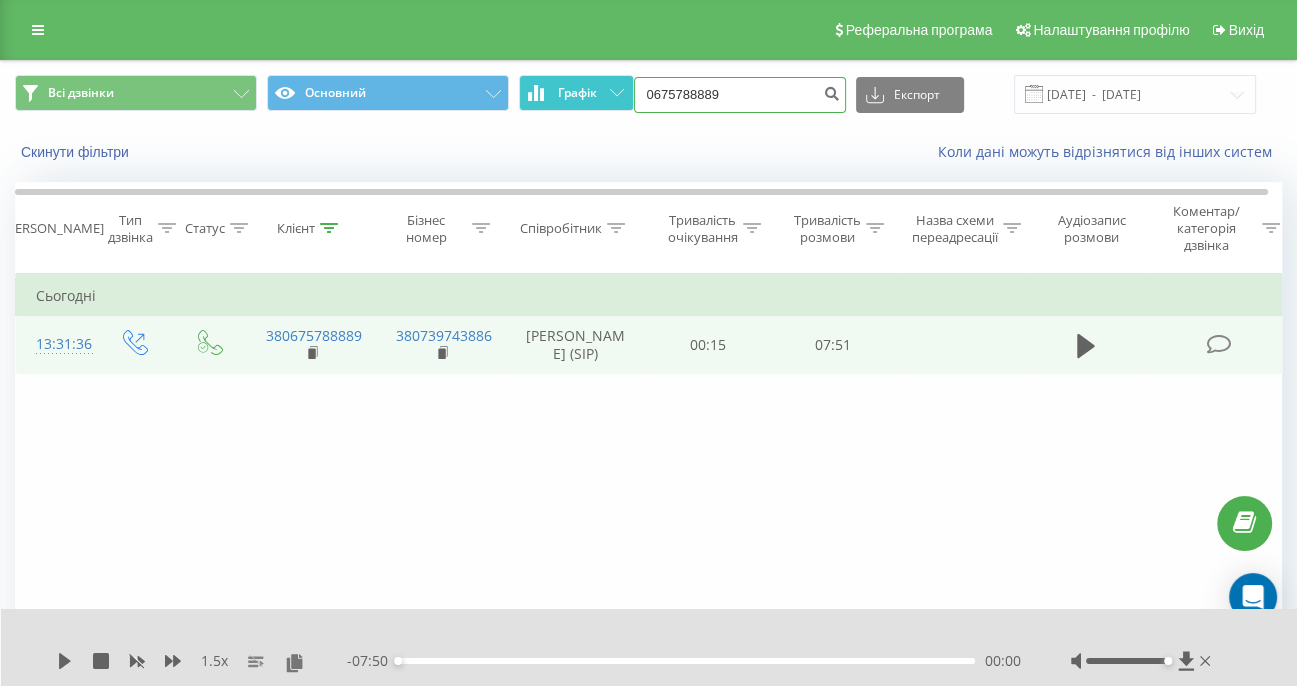 drag, startPoint x: 748, startPoint y: 92, endPoint x: 559, endPoint y: 96, distance: 189.04233 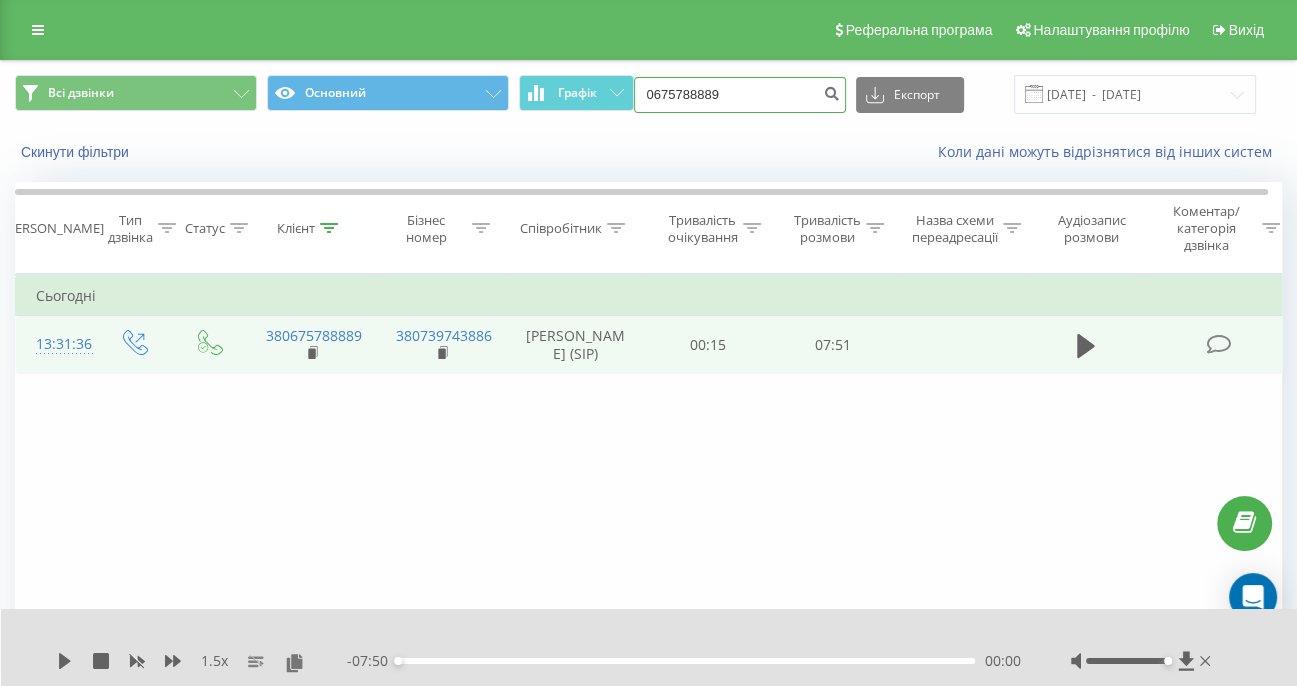 paste on "990561961" 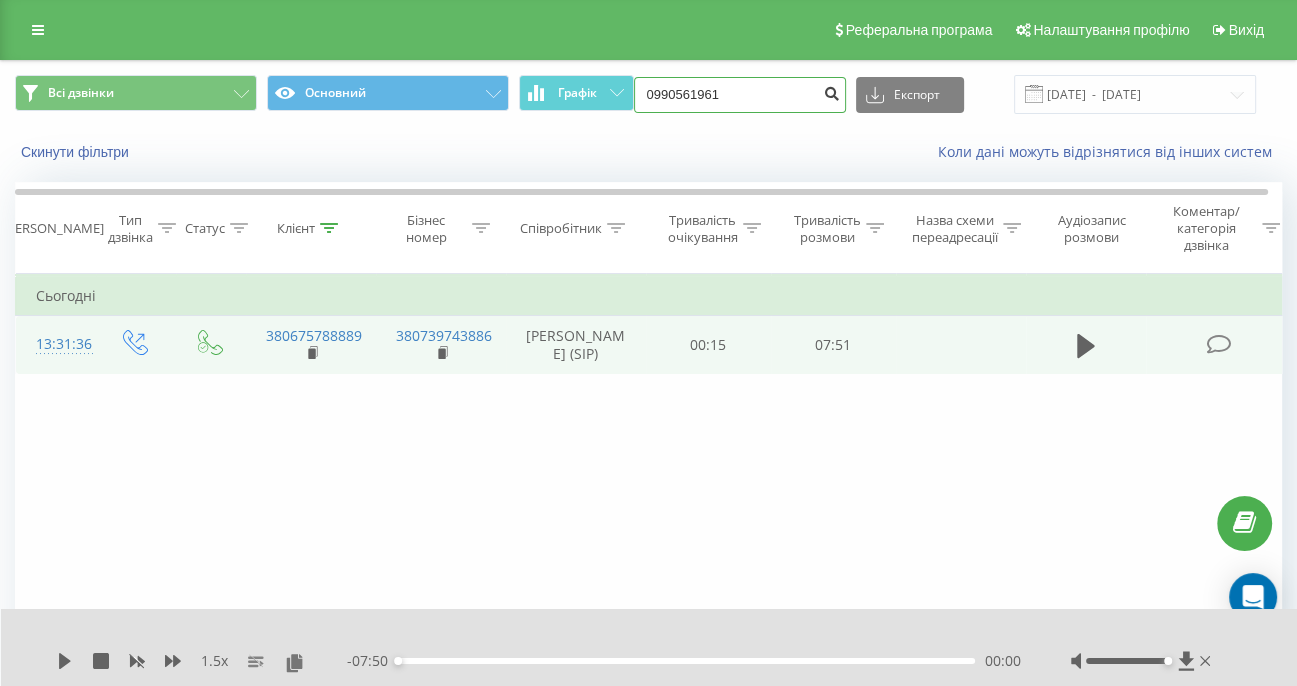 type on "0990561961" 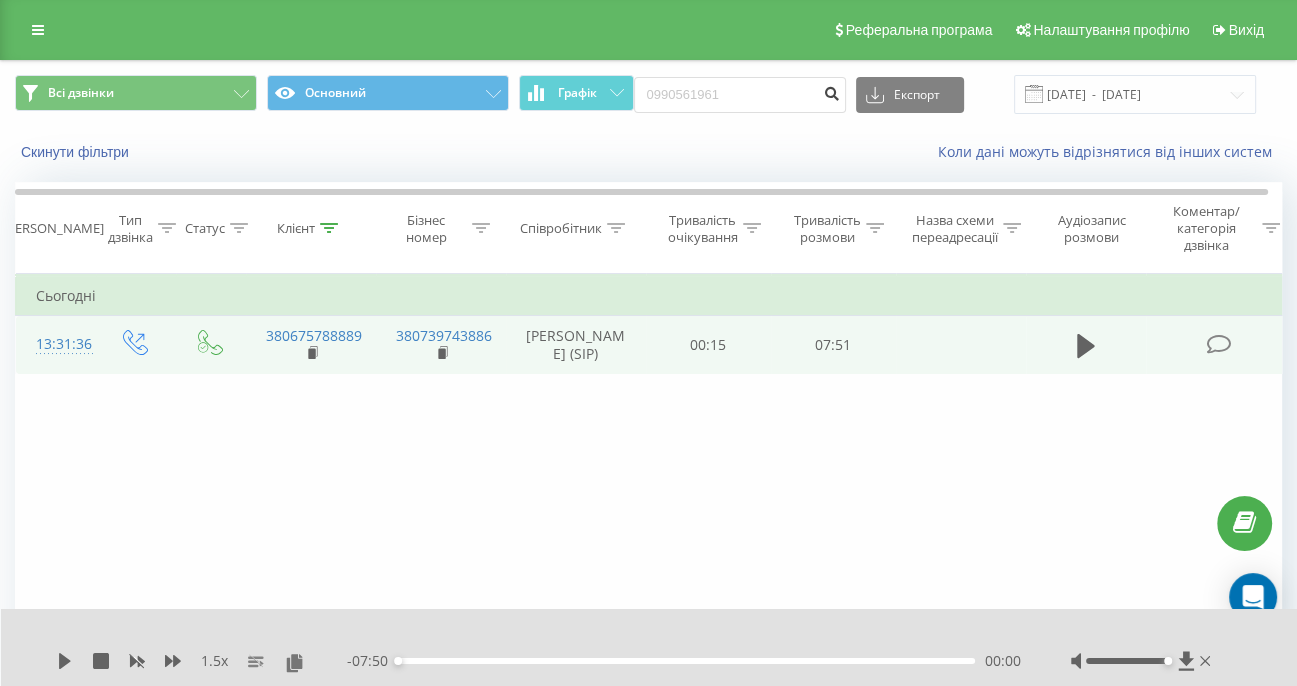click at bounding box center [832, 91] 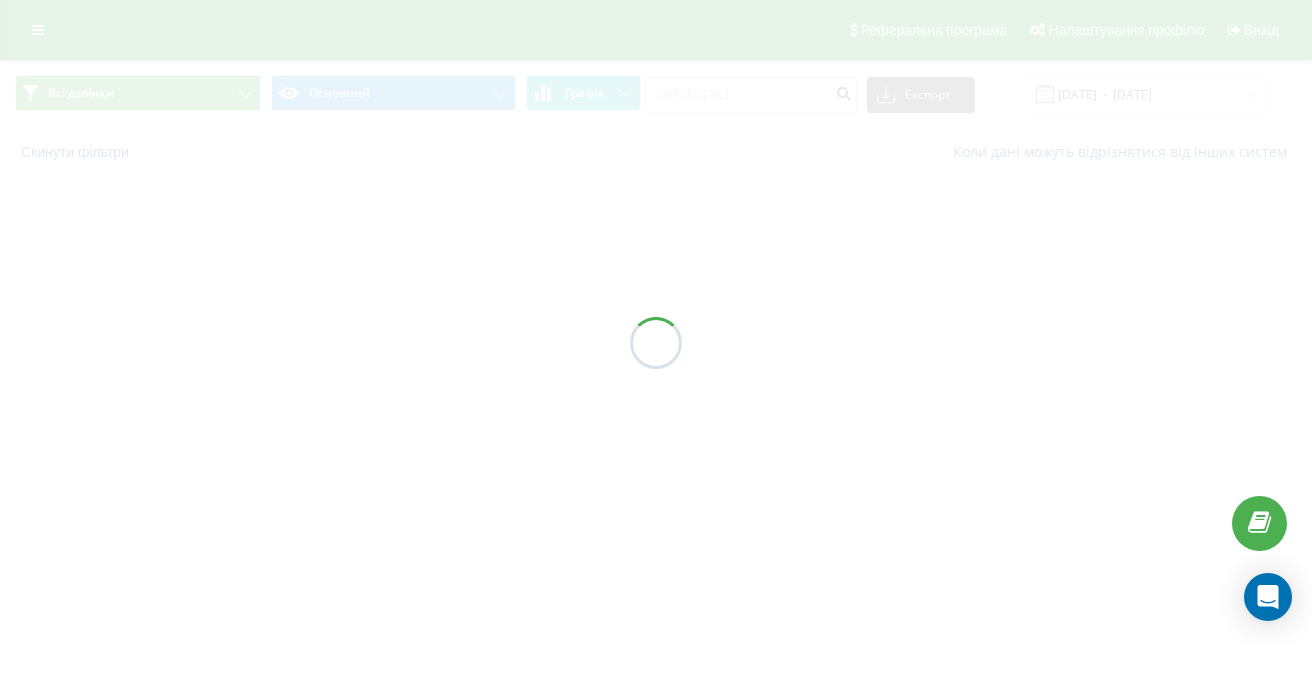 scroll, scrollTop: 0, scrollLeft: 0, axis: both 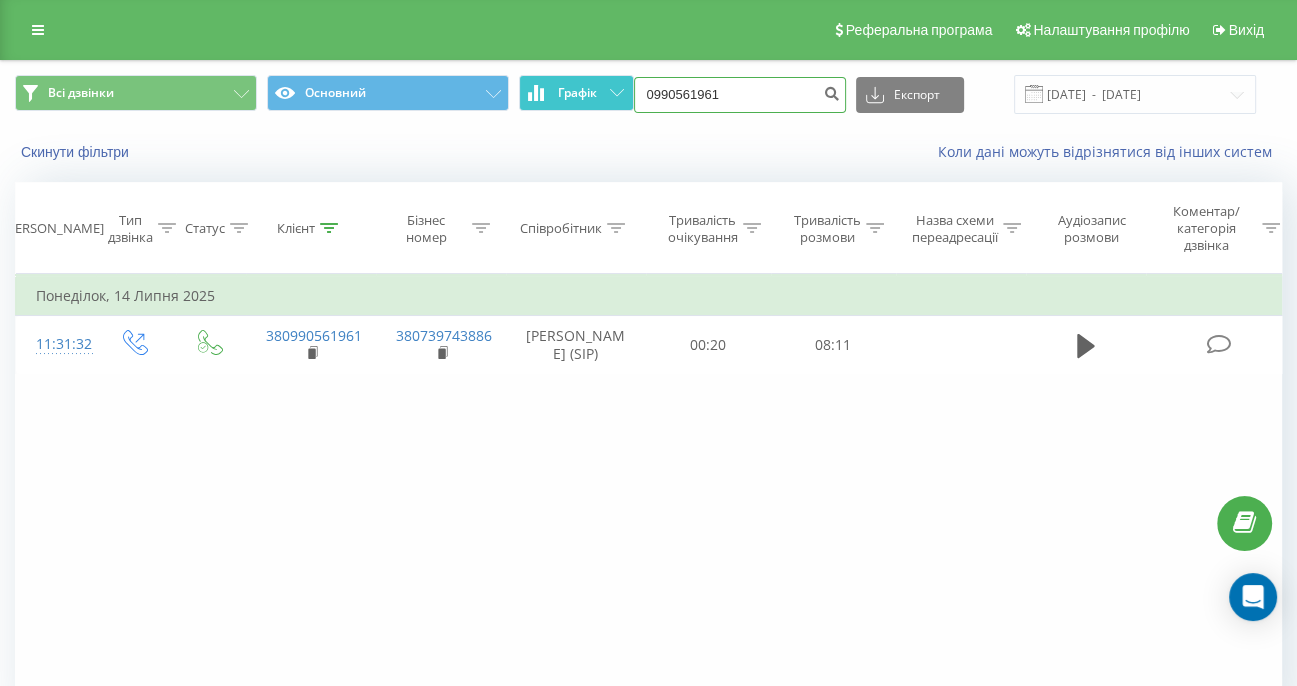 drag, startPoint x: 802, startPoint y: 101, endPoint x: 592, endPoint y: 101, distance: 210 